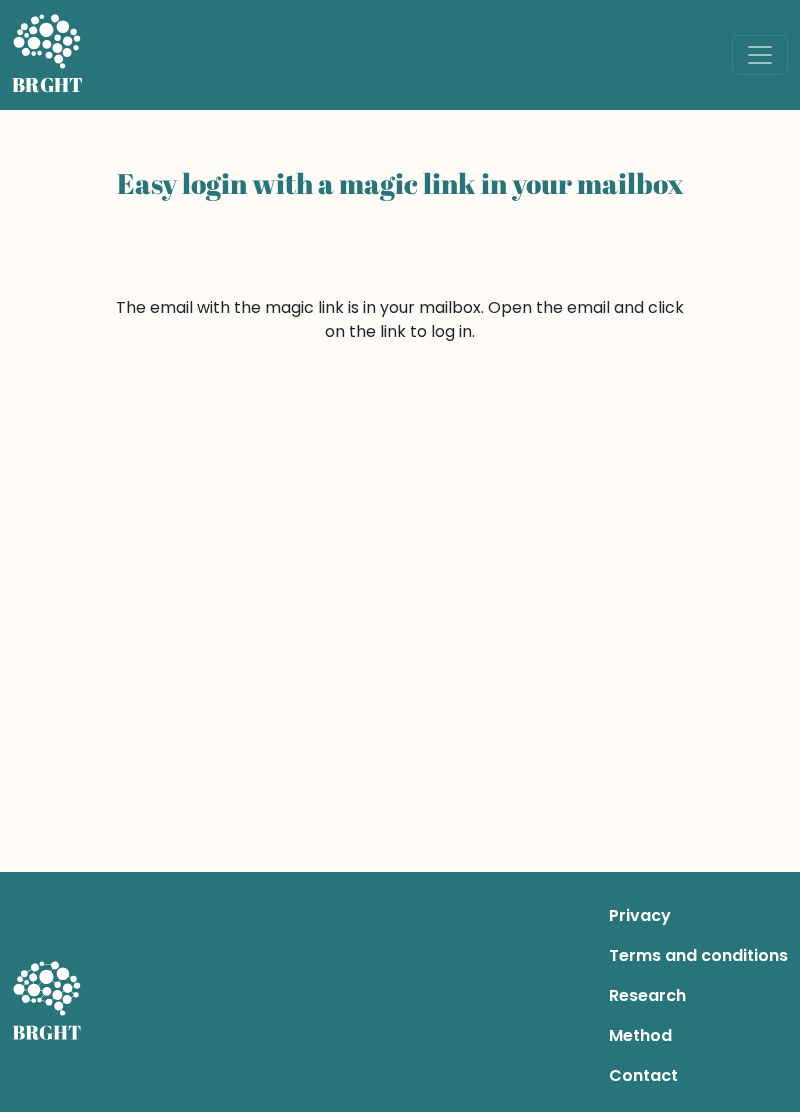 scroll, scrollTop: 0, scrollLeft: 0, axis: both 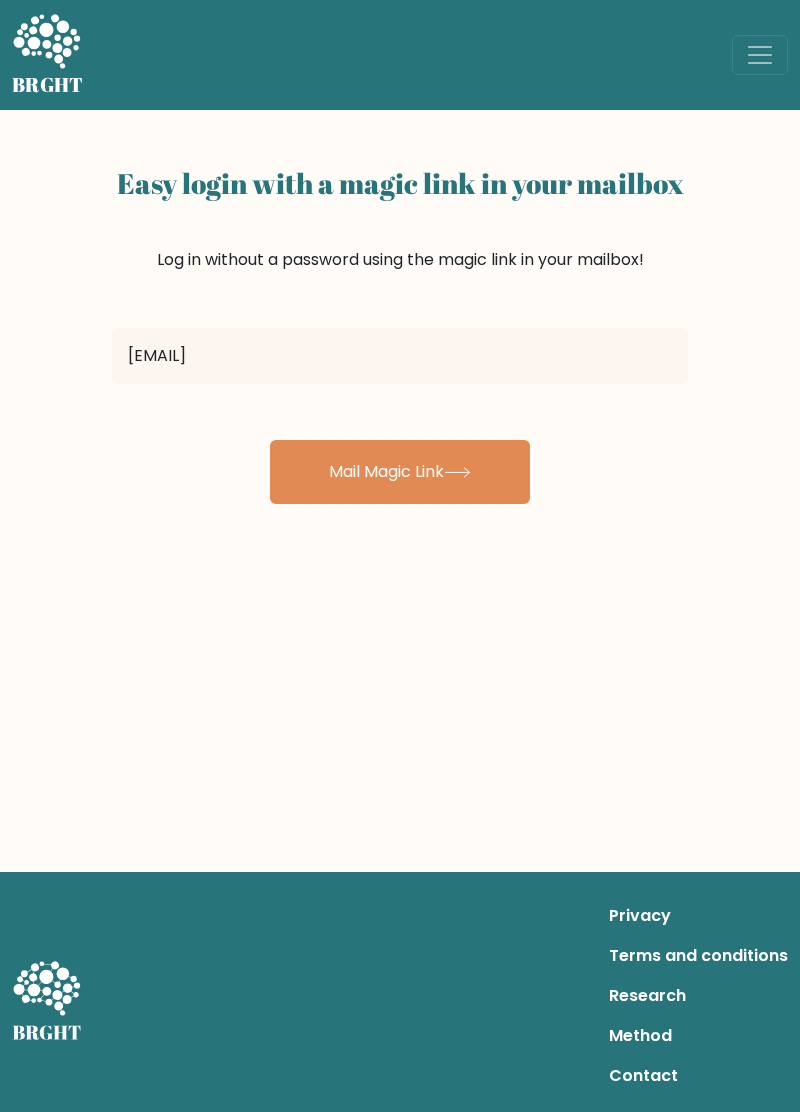 click on "Mail Magic Link" at bounding box center [400, 472] 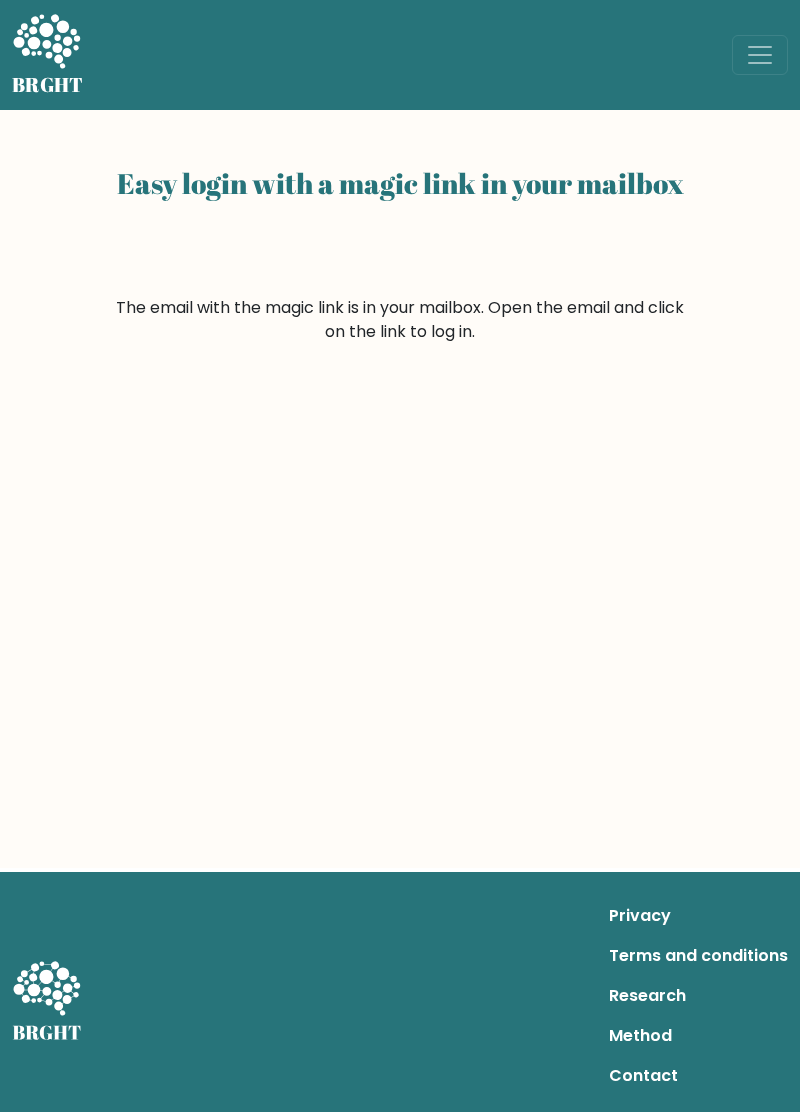 scroll, scrollTop: 0, scrollLeft: 0, axis: both 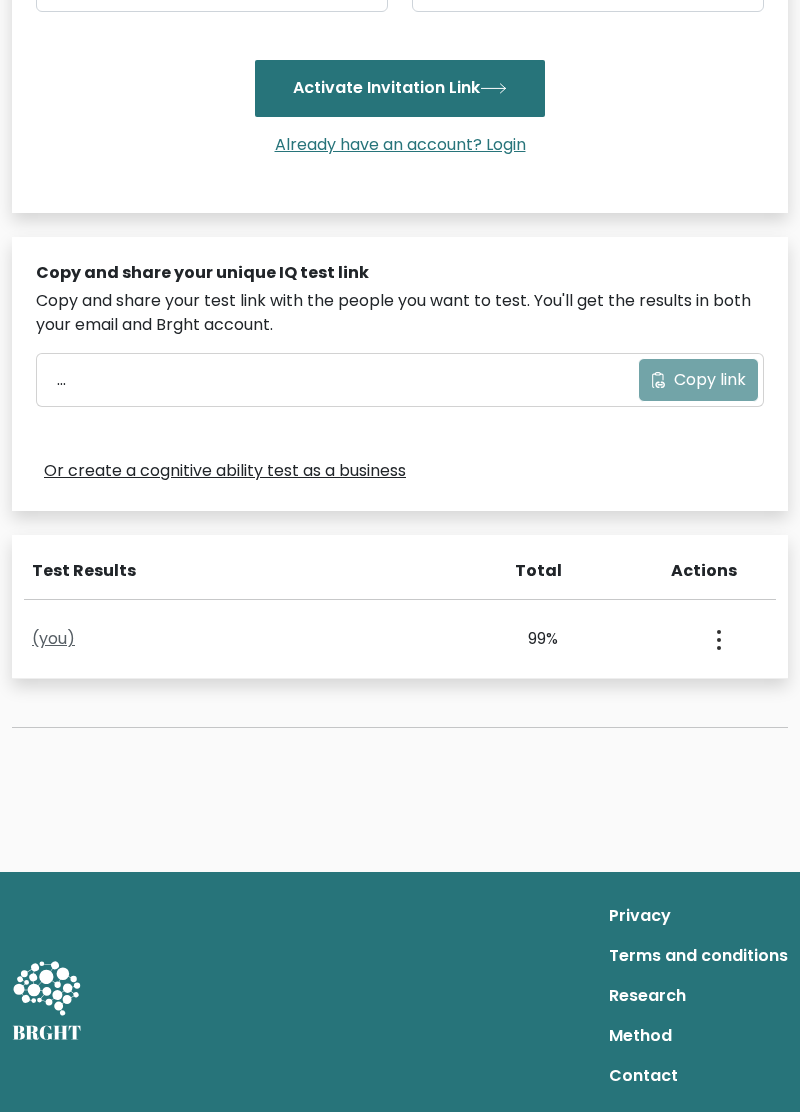 click on "(you)" at bounding box center [53, 638] 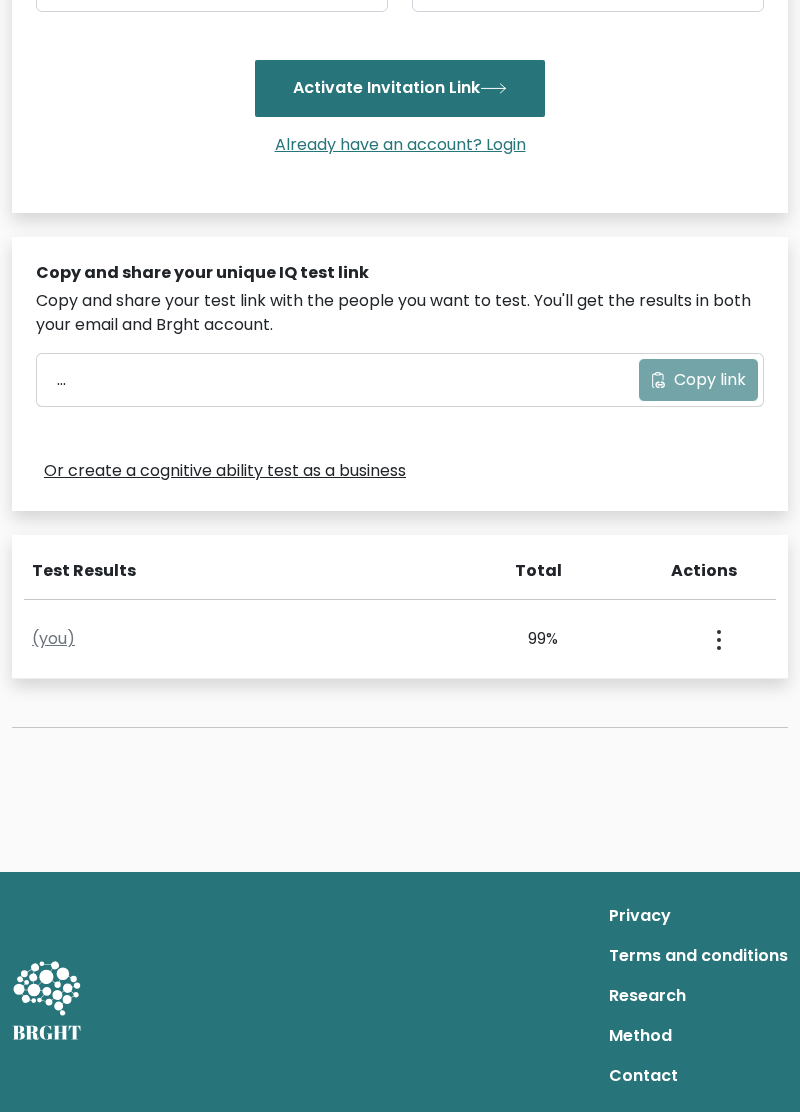 click 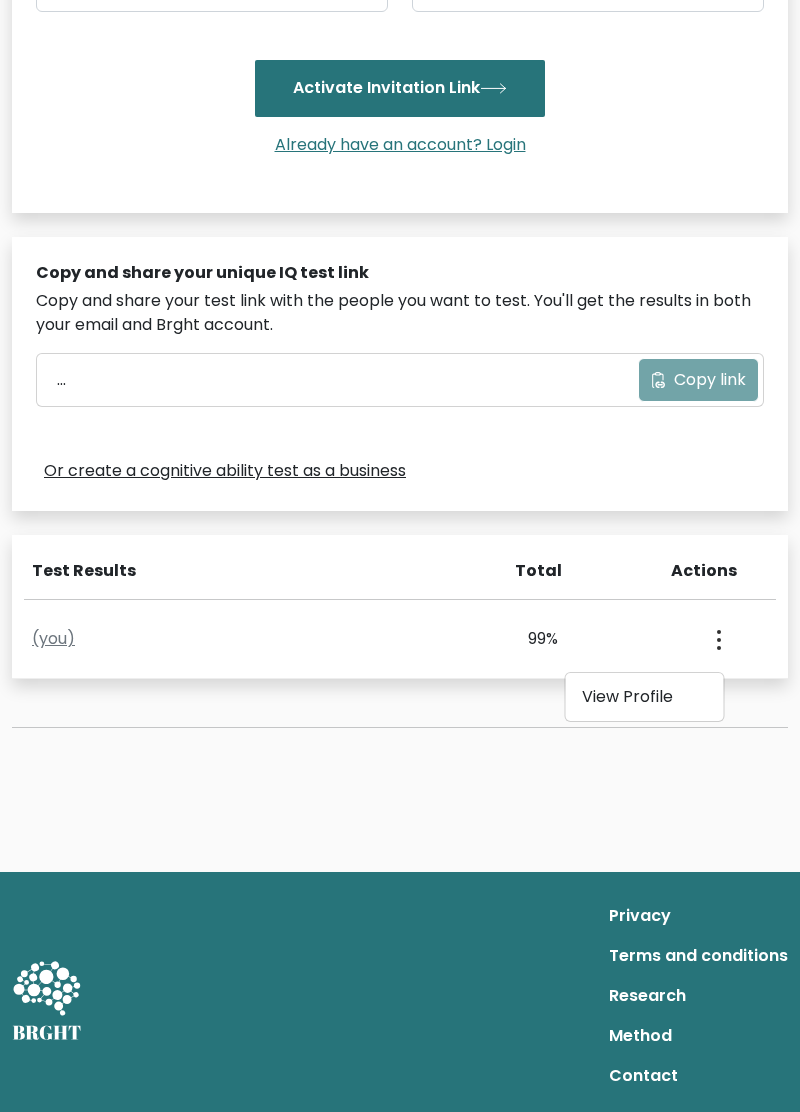 scroll, scrollTop: 415, scrollLeft: 0, axis: vertical 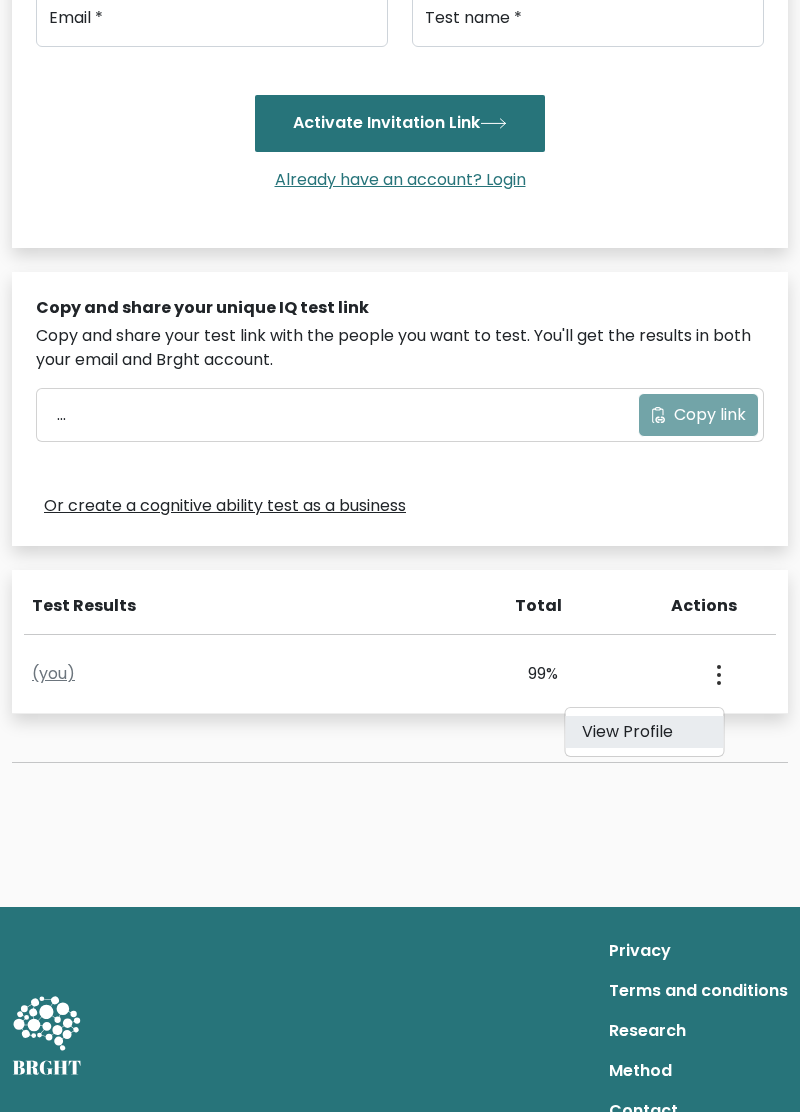click on "View Profile" at bounding box center [645, 732] 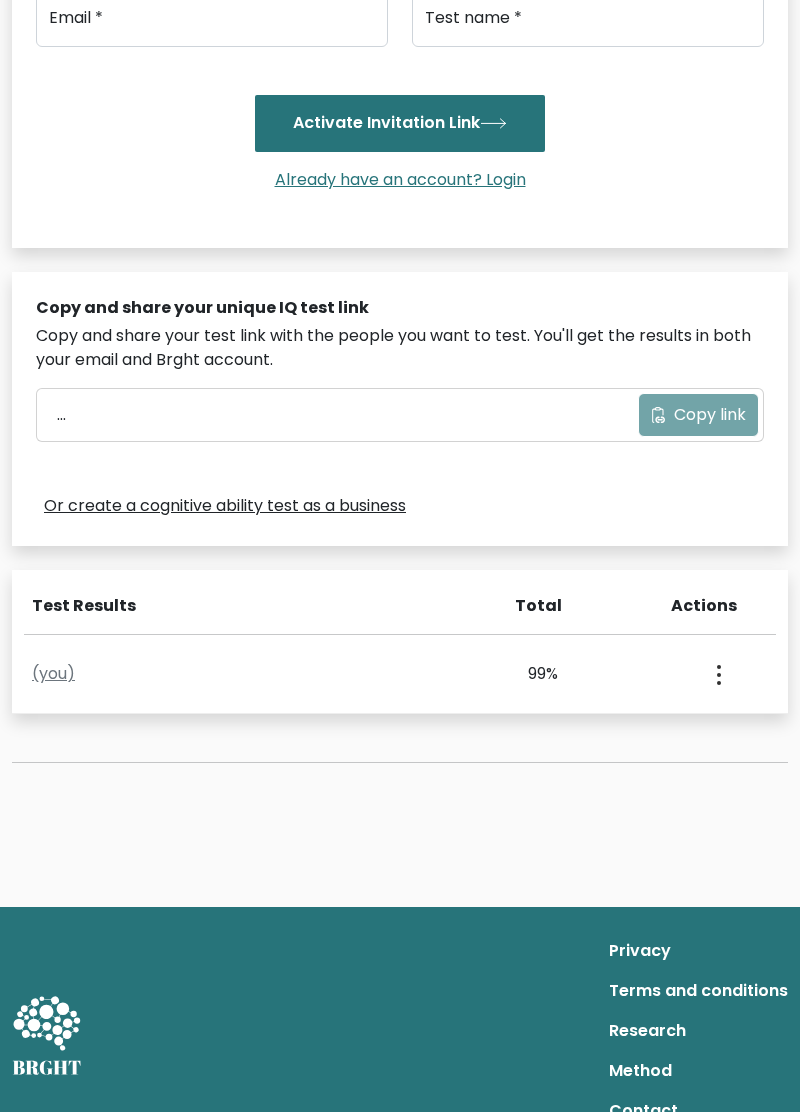 scroll, scrollTop: 0, scrollLeft: 0, axis: both 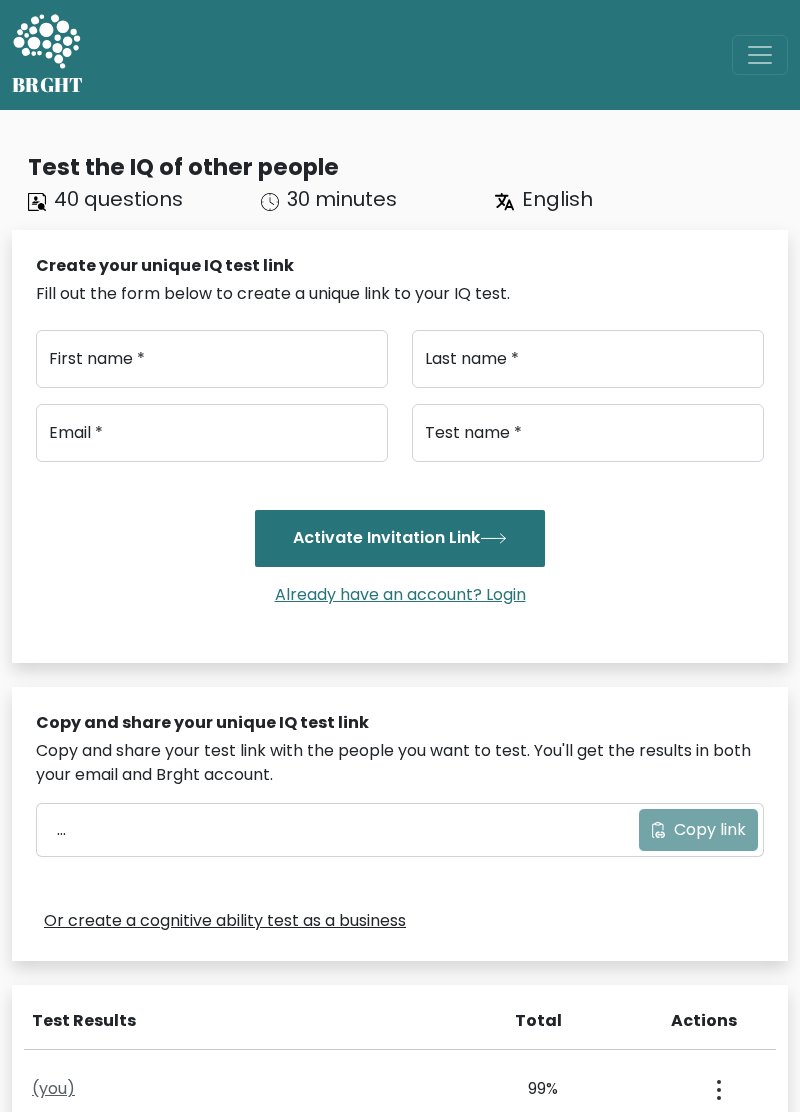 click on "(you)" at bounding box center [53, 1088] 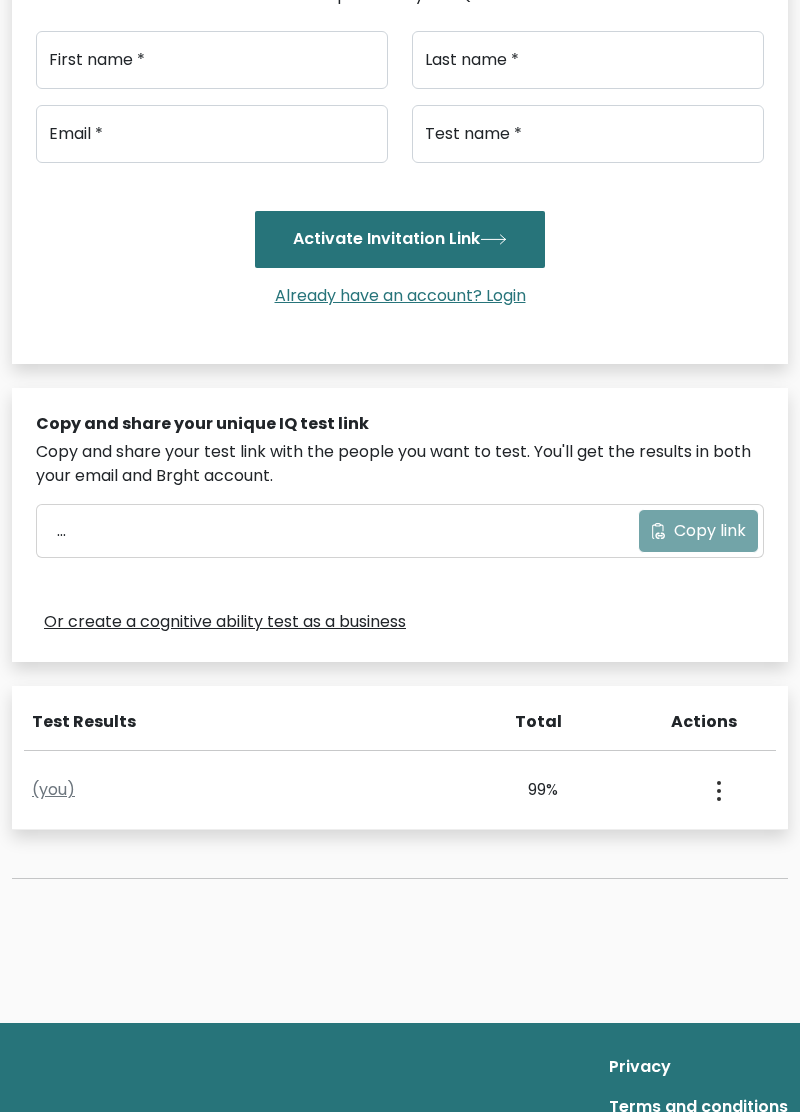 scroll, scrollTop: 450, scrollLeft: 0, axis: vertical 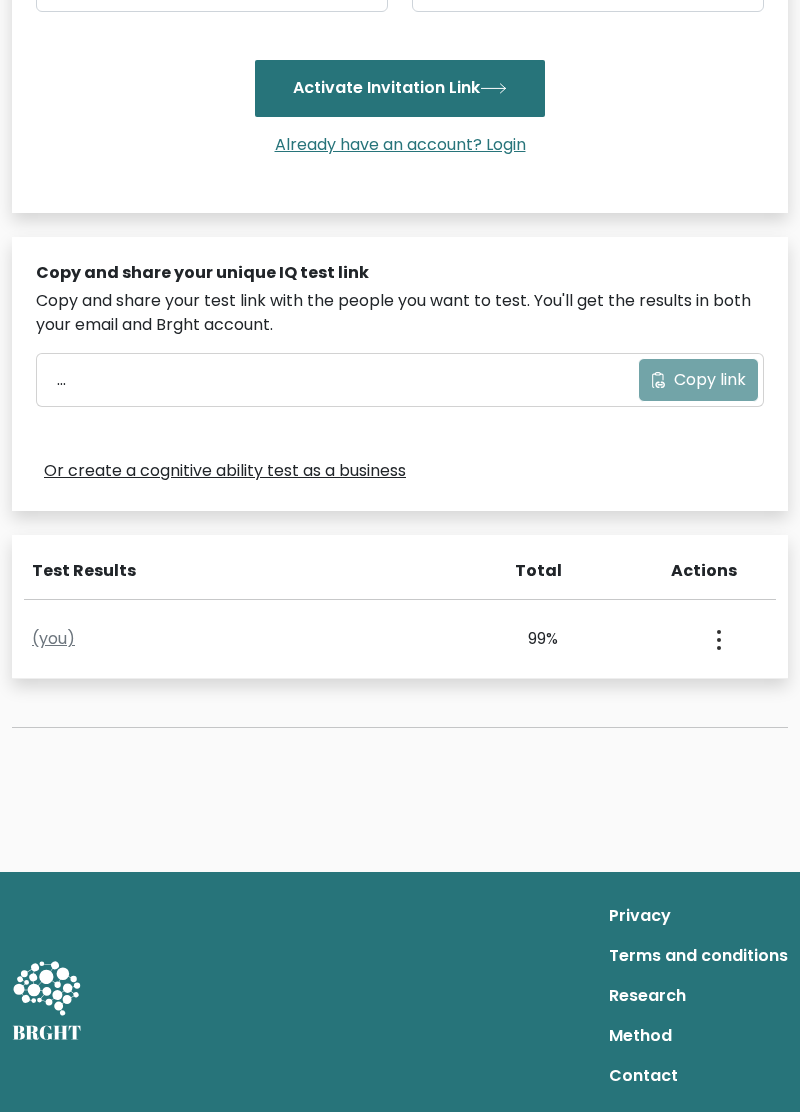 click on "99%" at bounding box center [516, 639] 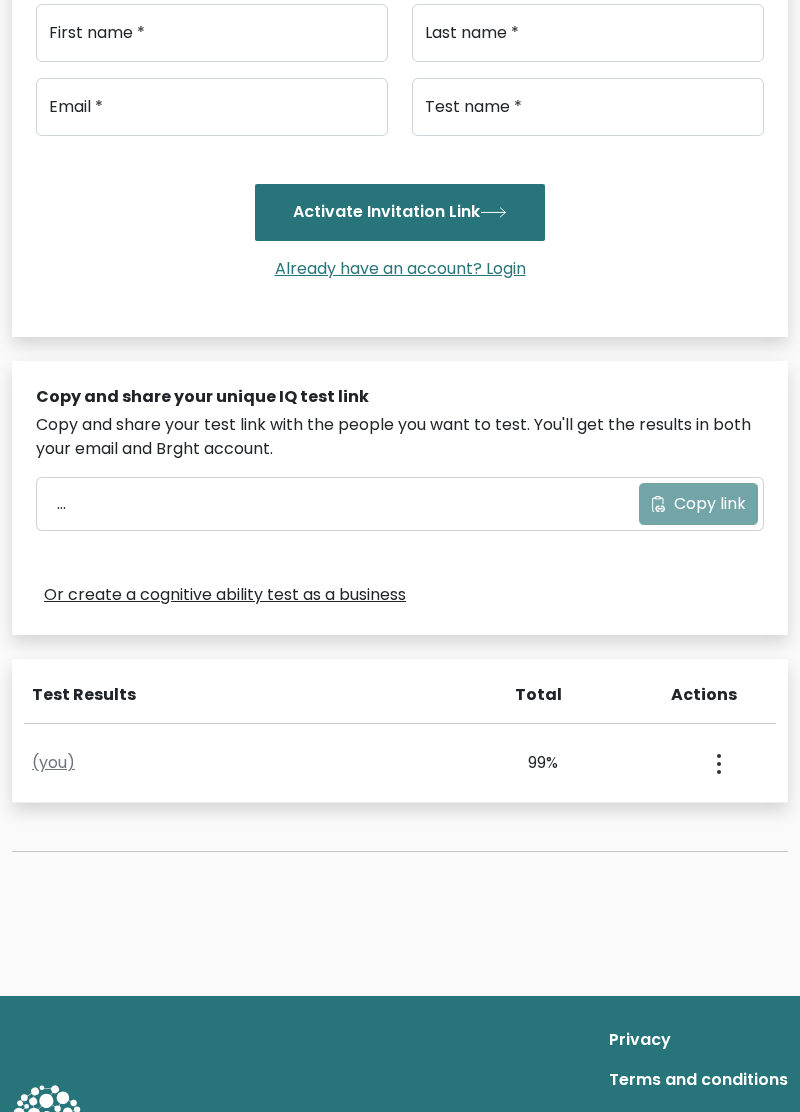 scroll, scrollTop: 0, scrollLeft: 0, axis: both 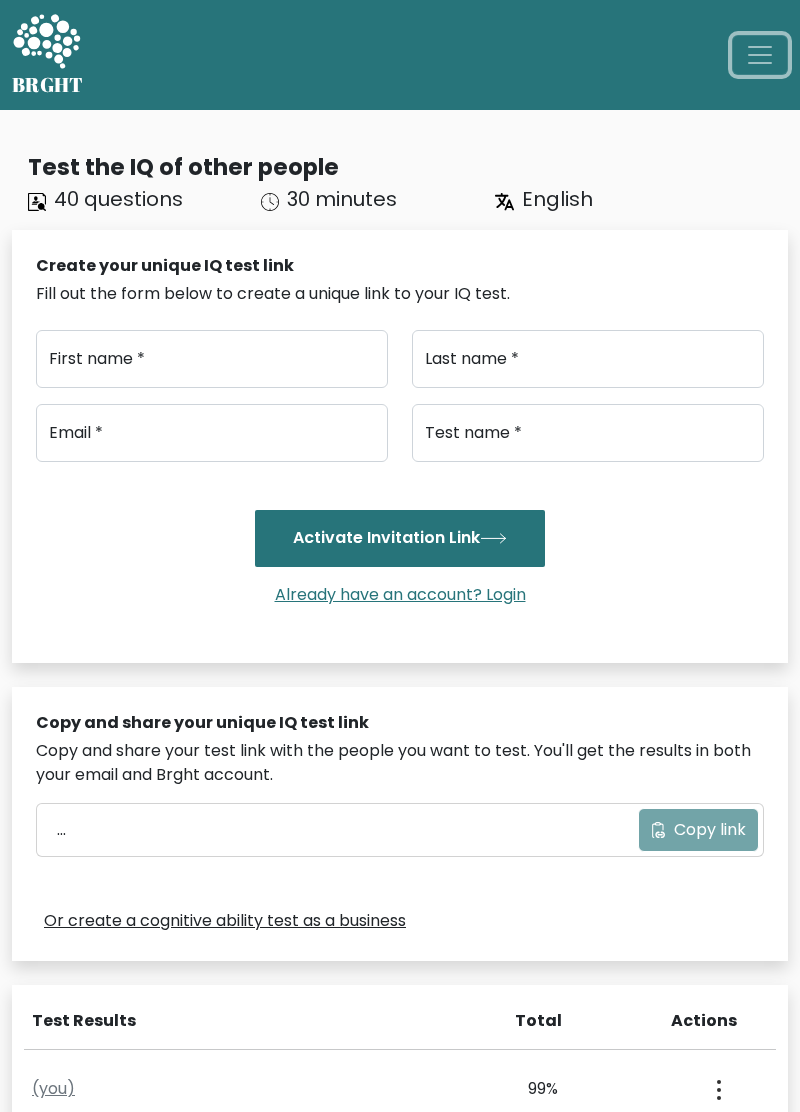 click at bounding box center [760, 55] 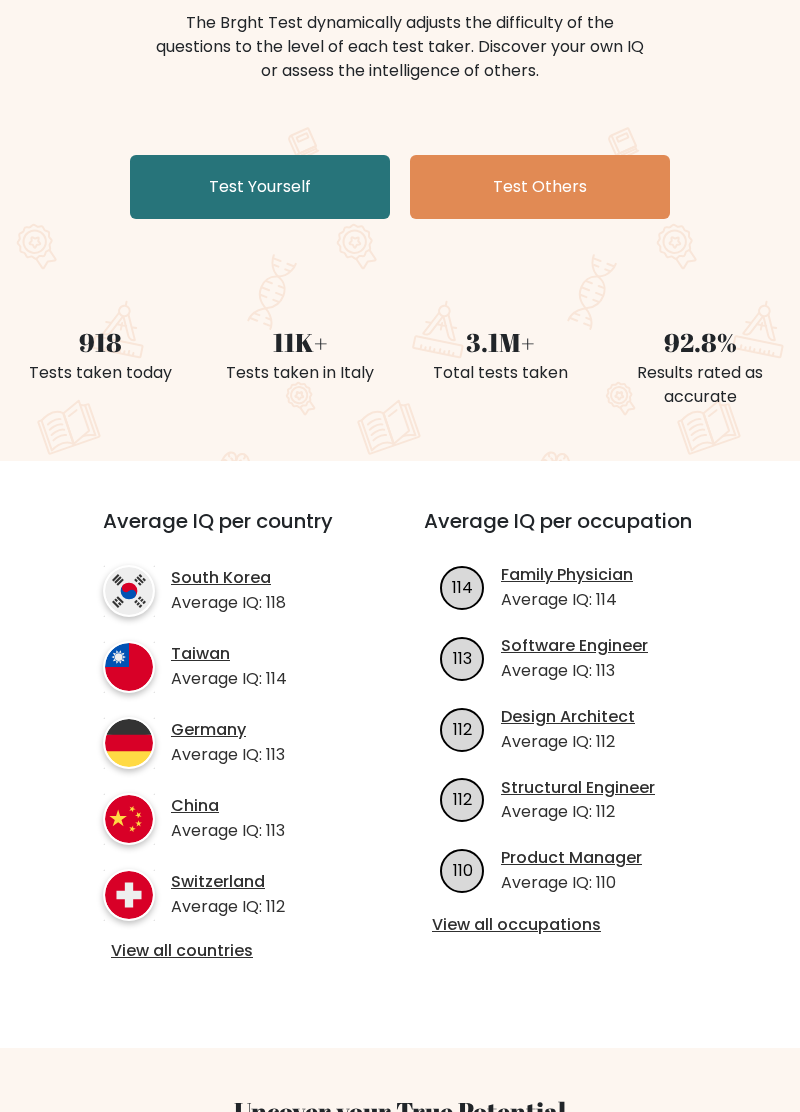 scroll, scrollTop: 0, scrollLeft: 0, axis: both 